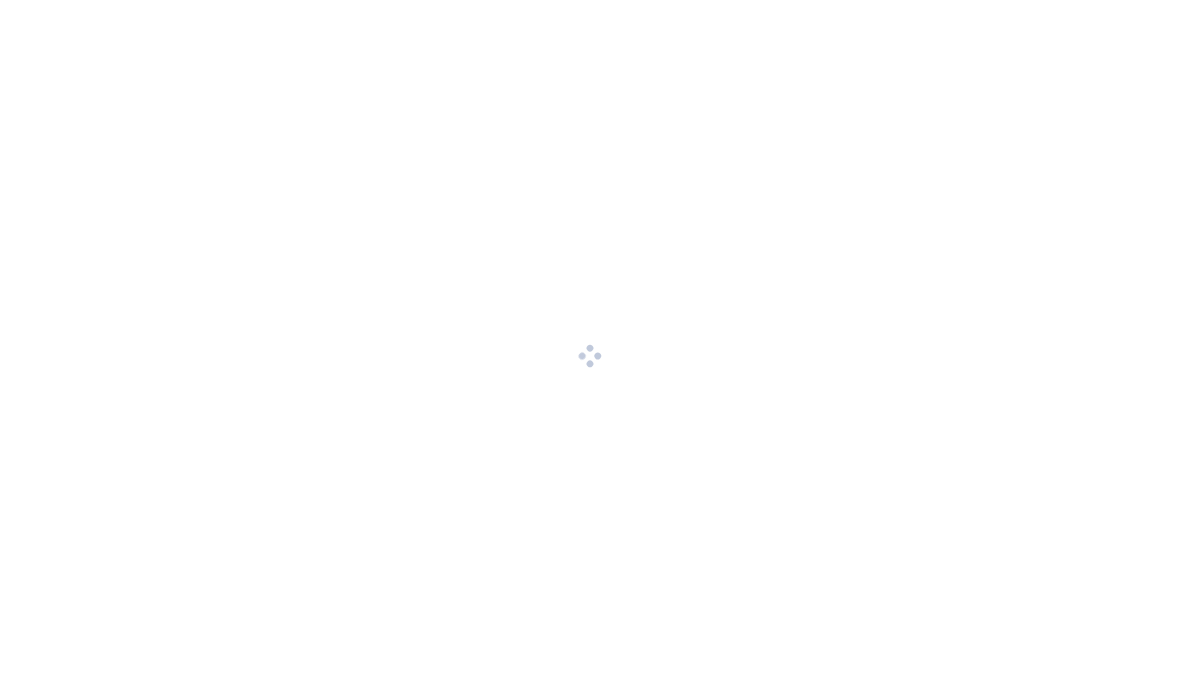 scroll, scrollTop: 0, scrollLeft: 0, axis: both 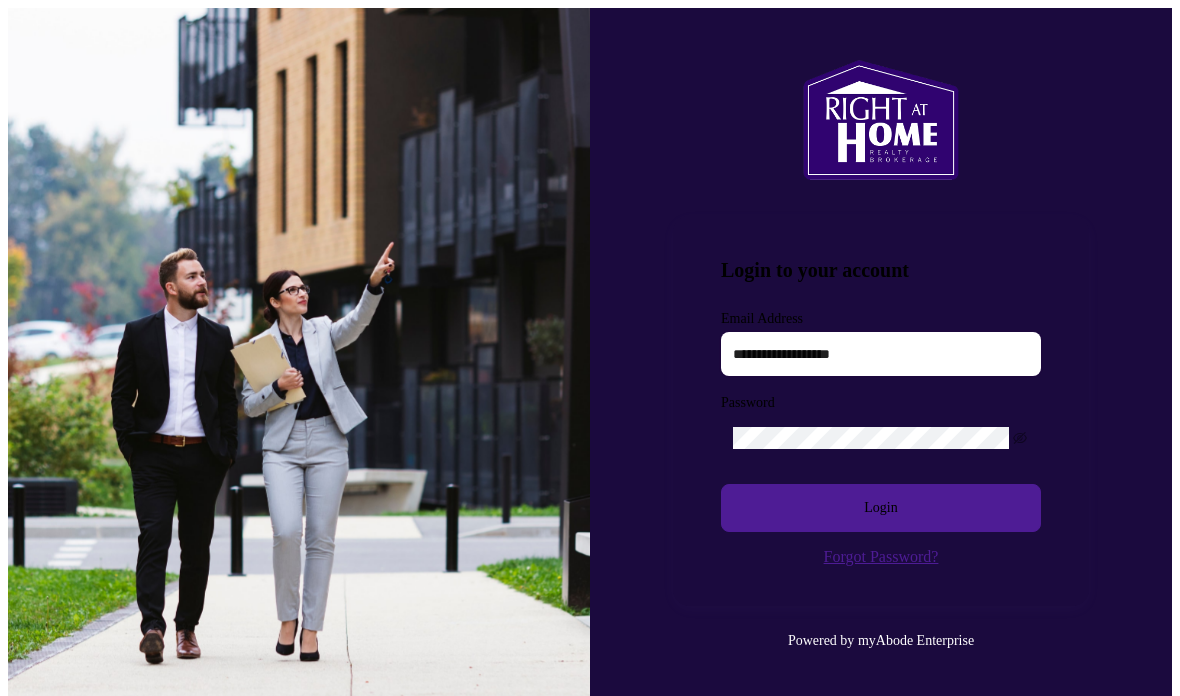 click at bounding box center [881, 354] 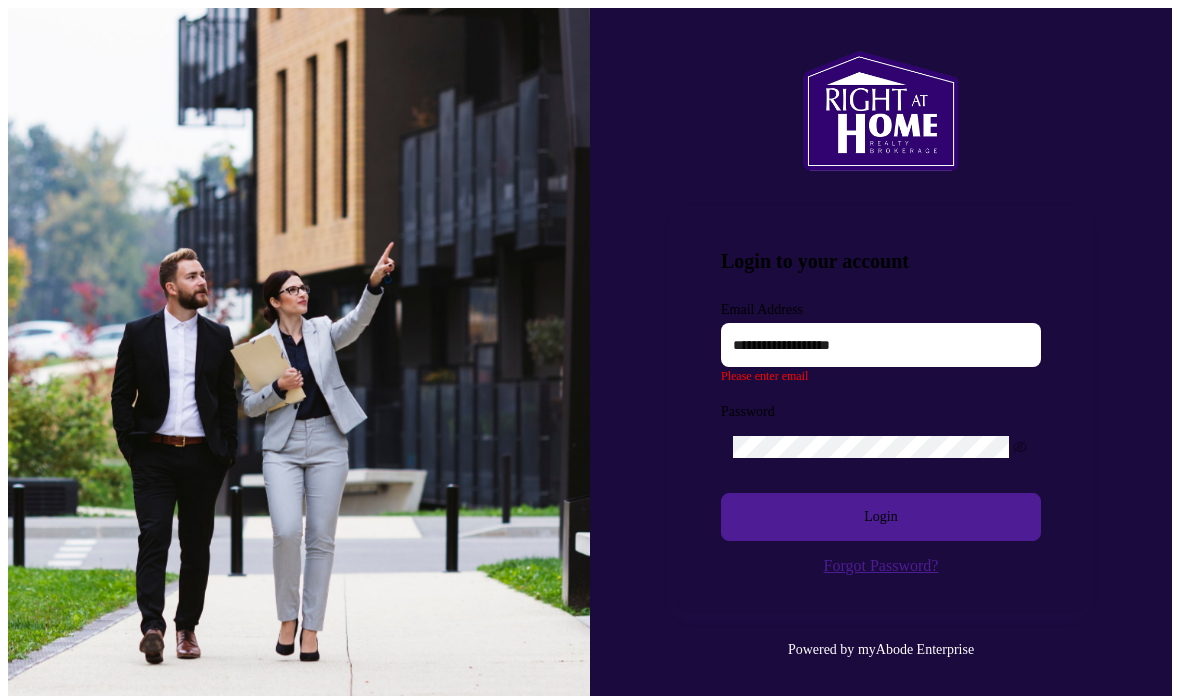 click at bounding box center [881, 345] 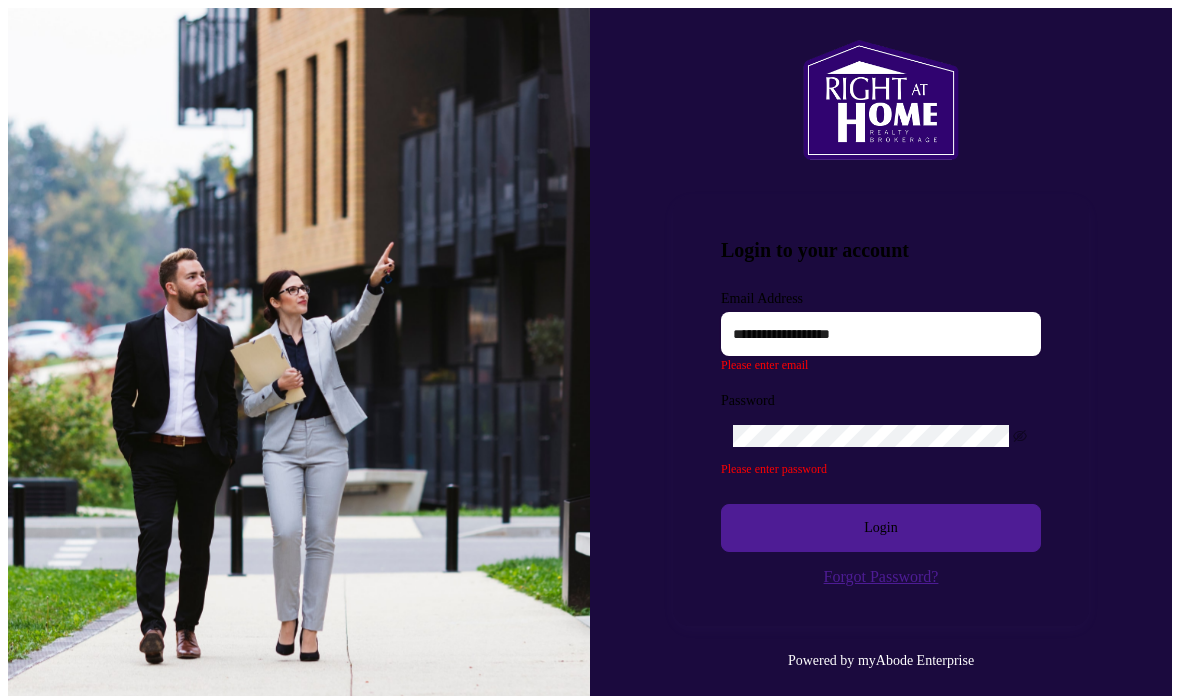 click at bounding box center [881, 334] 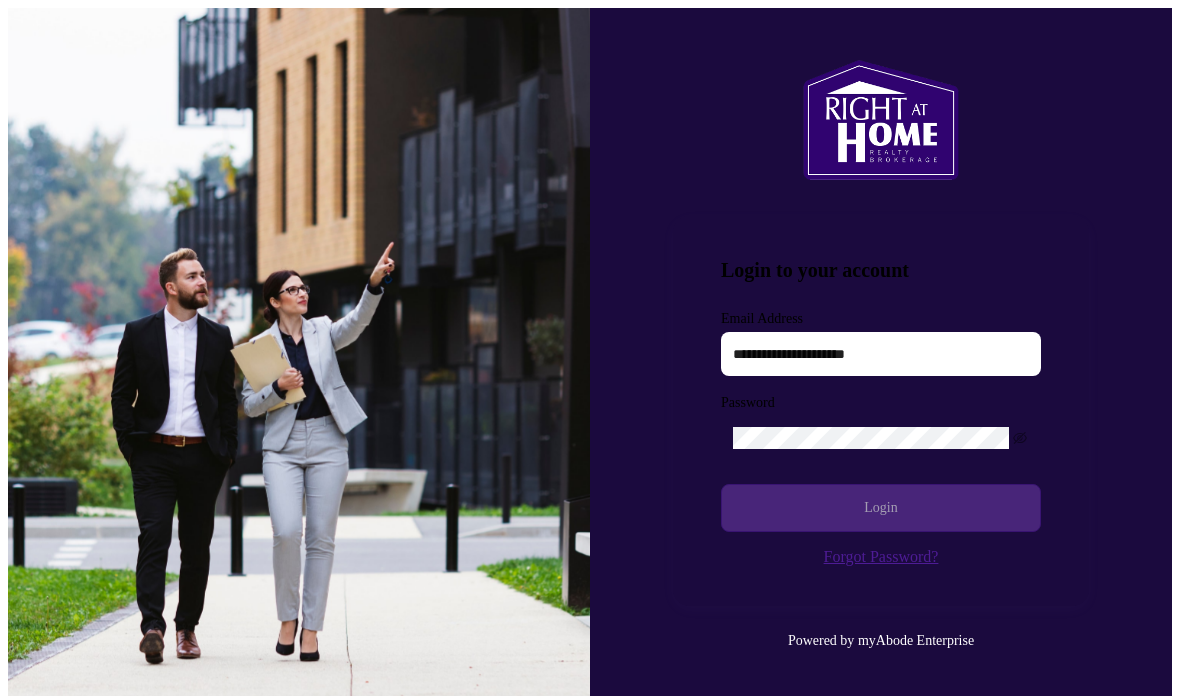 click on "Login" at bounding box center [881, 508] 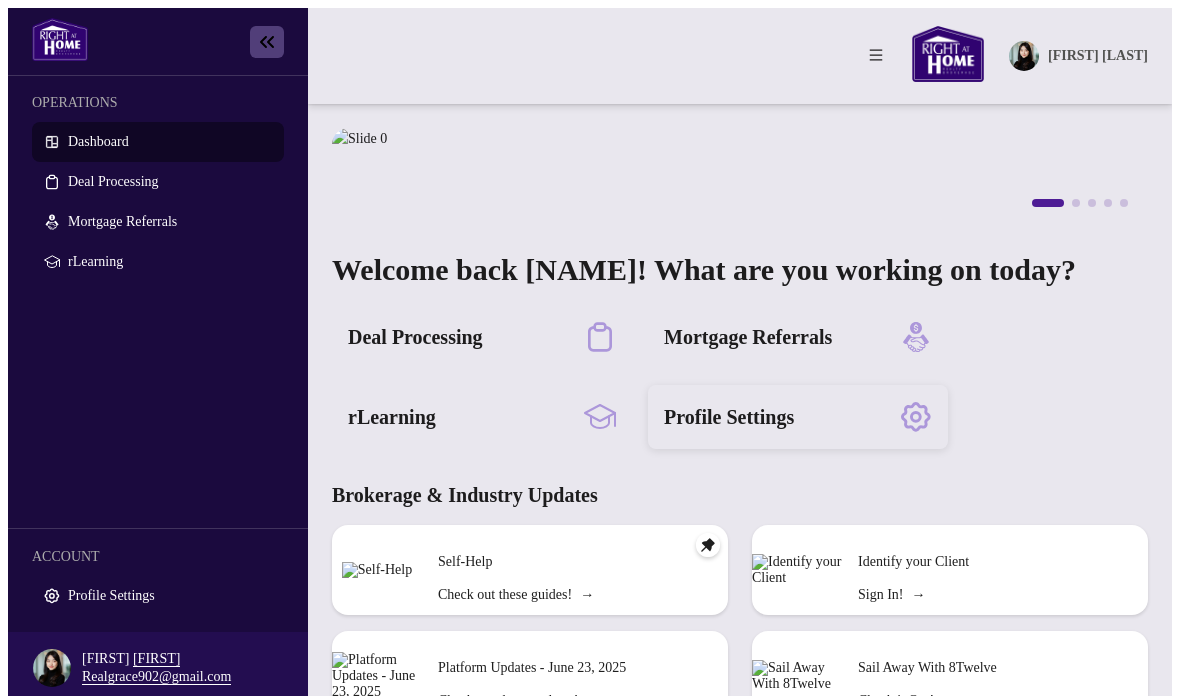 click on "Profile Settings" at bounding box center [798, 417] 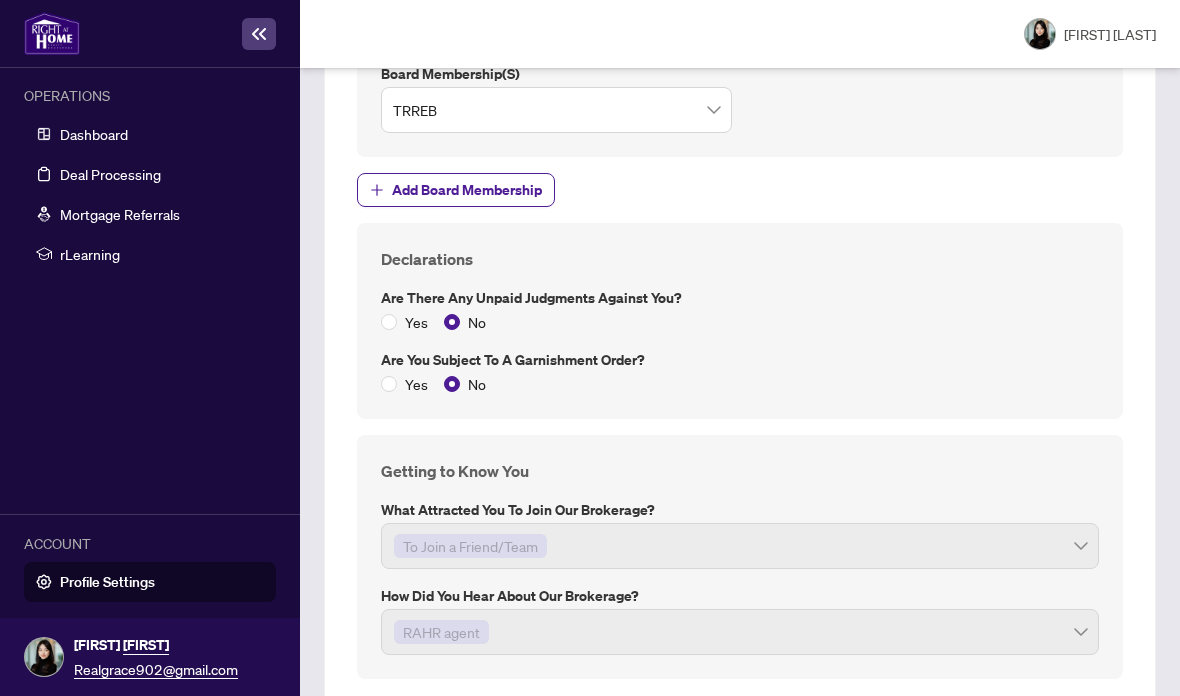 scroll, scrollTop: 2938, scrollLeft: 0, axis: vertical 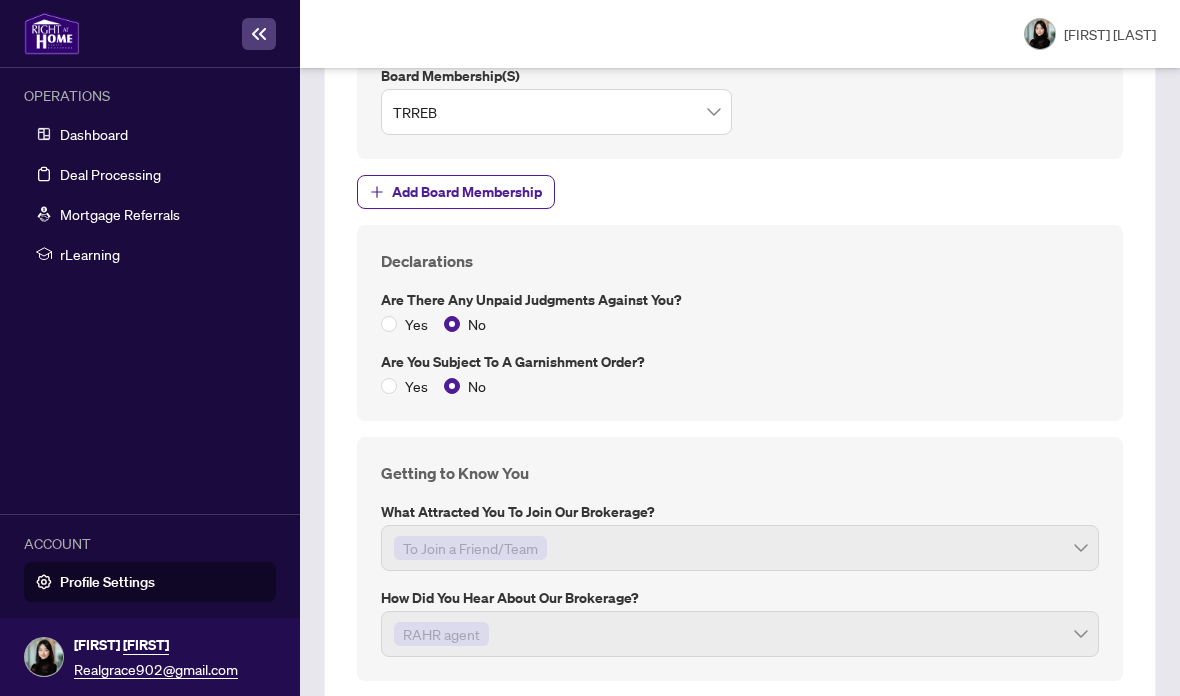 click on "Next Tab" at bounding box center [414, 726] 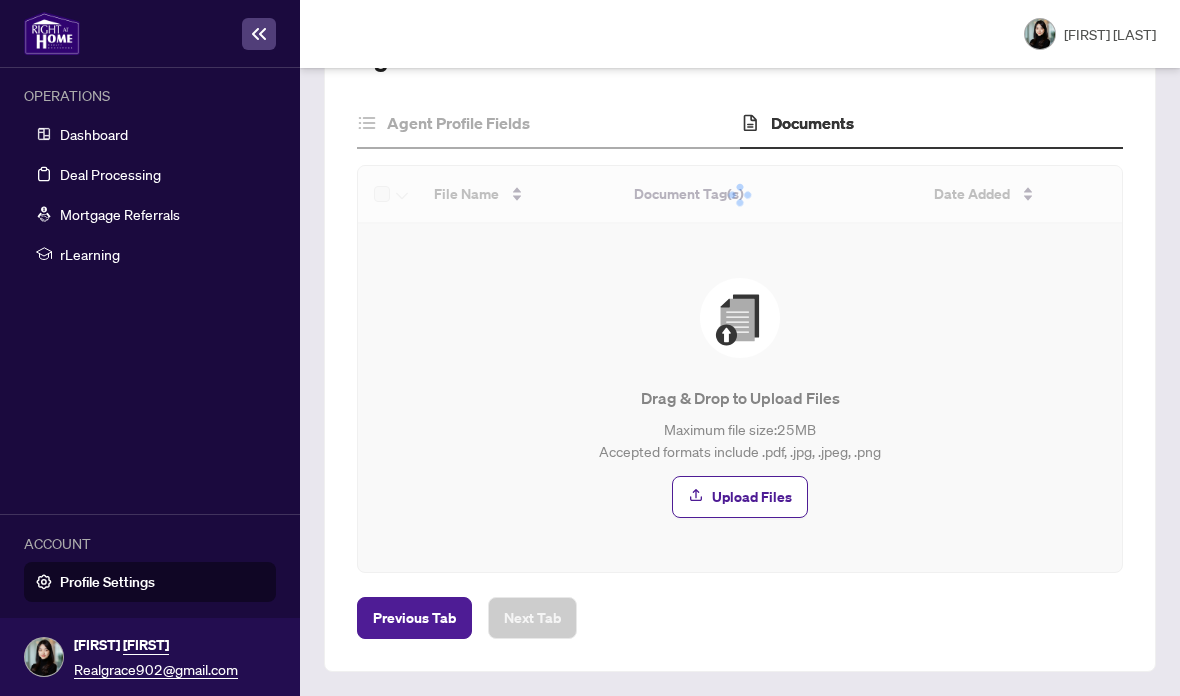scroll, scrollTop: 98, scrollLeft: 0, axis: vertical 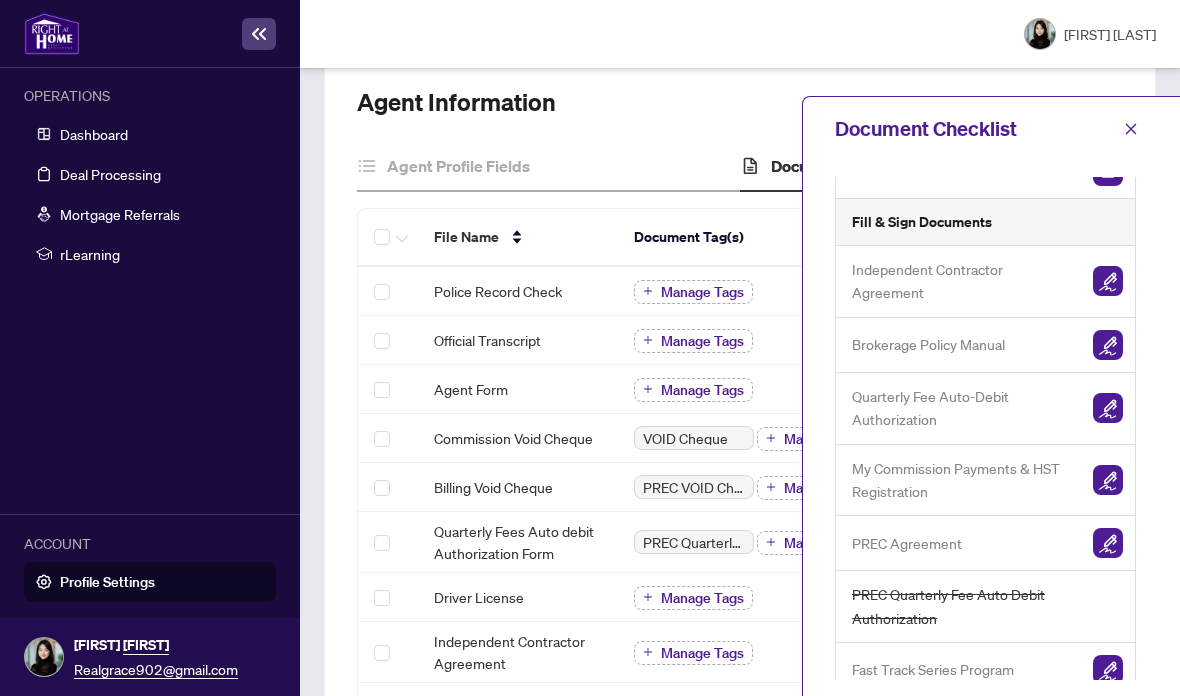 click at bounding box center (1108, 171) 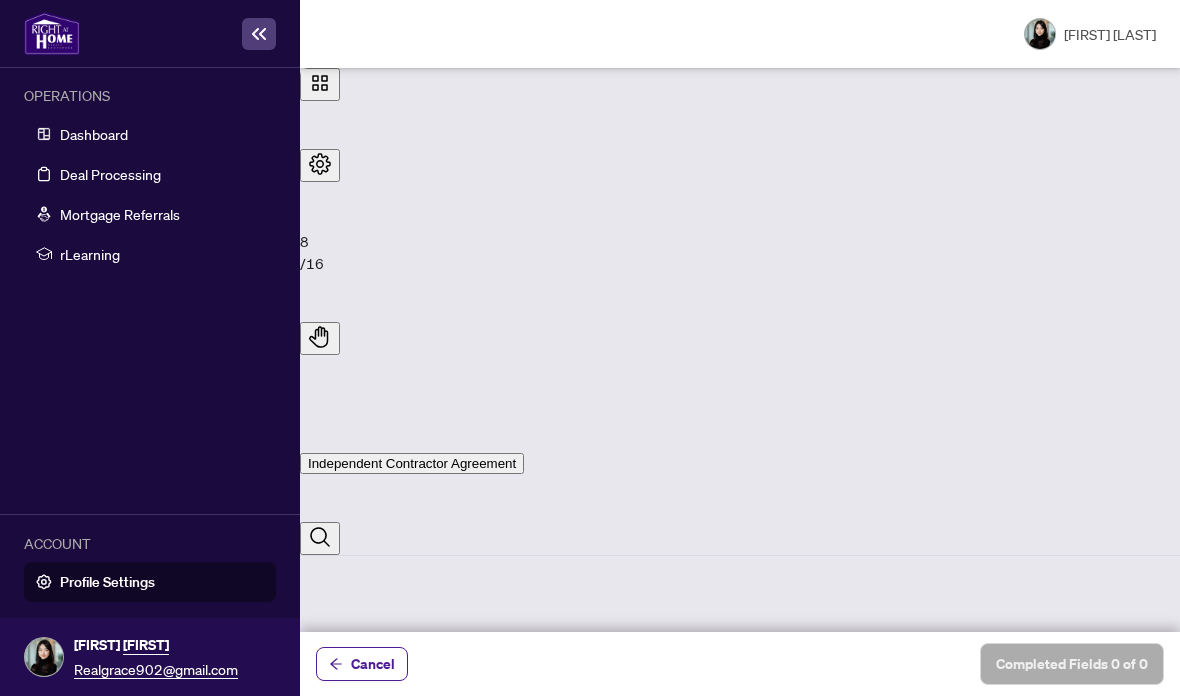 scroll, scrollTop: 7107, scrollLeft: 0, axis: vertical 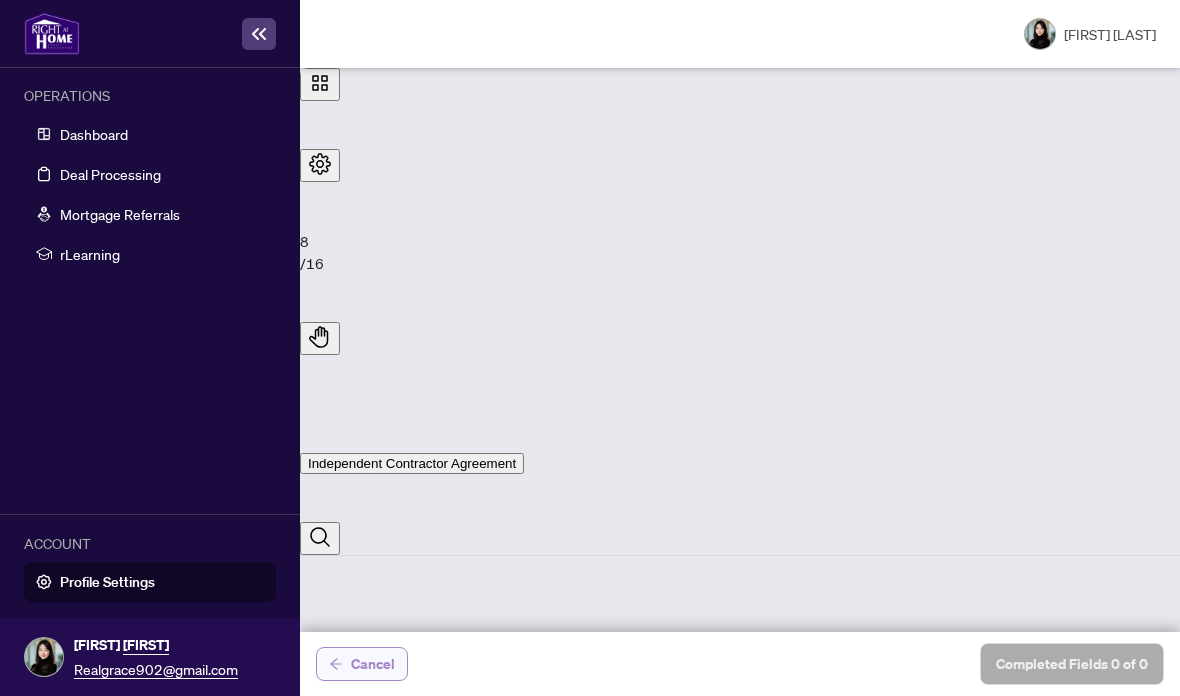 click on "Cancel" at bounding box center (373, 664) 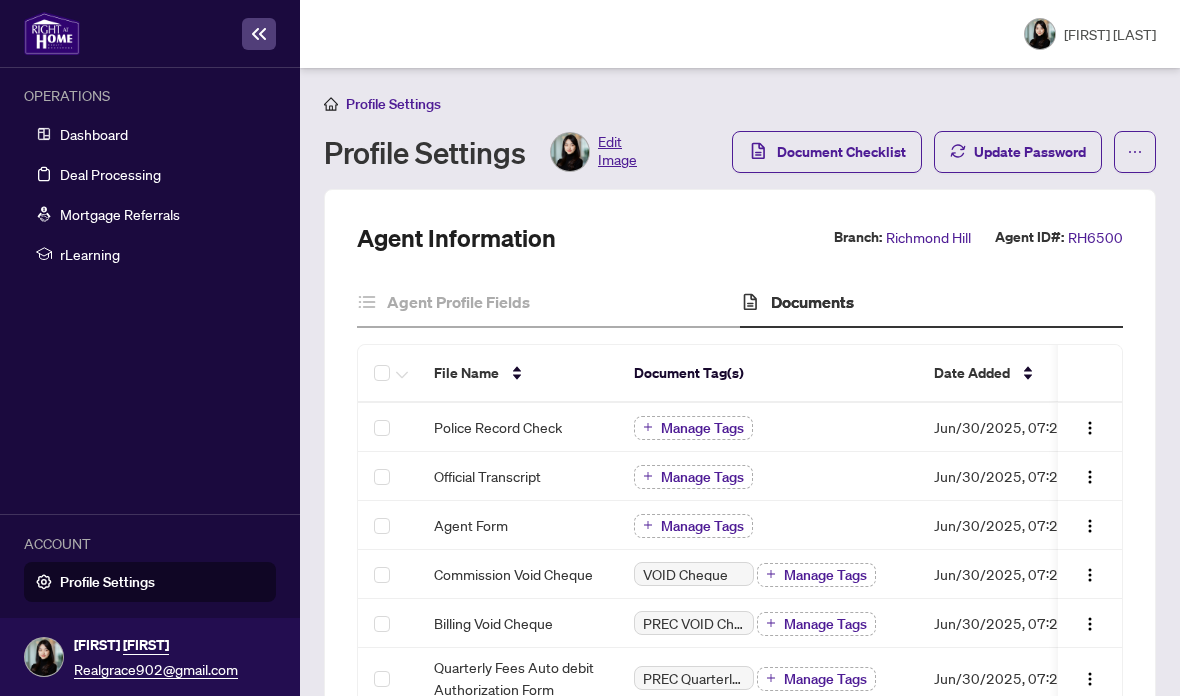 scroll, scrollTop: -22, scrollLeft: 0, axis: vertical 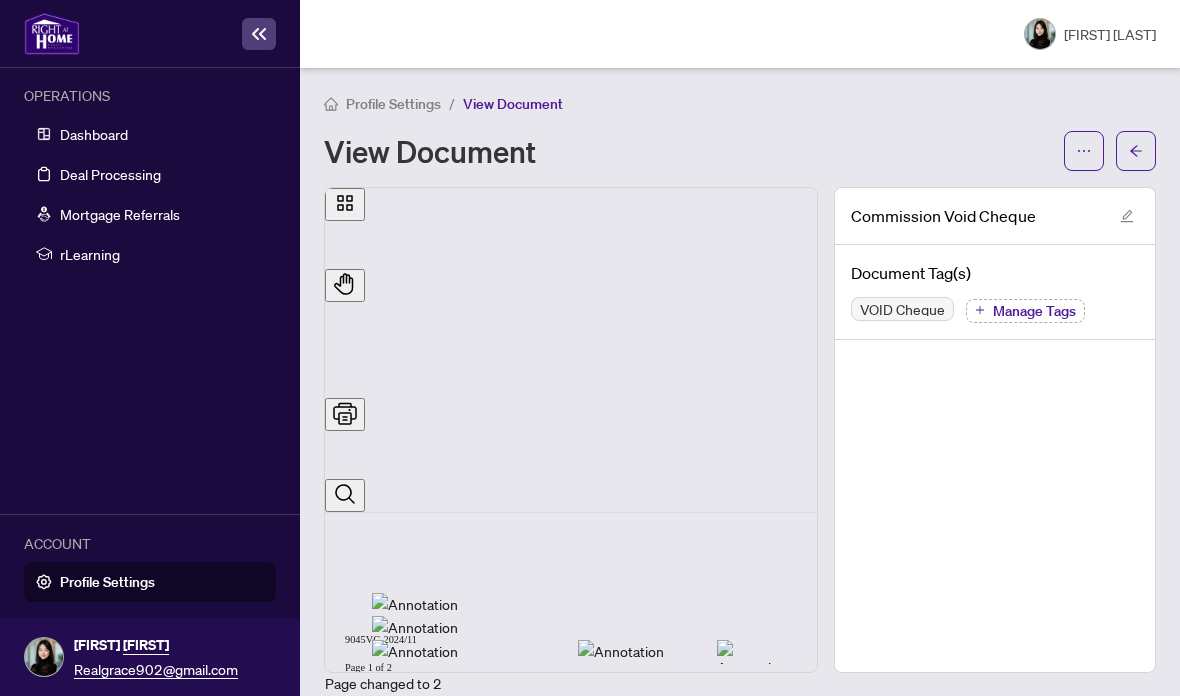 click on "Profile Settings" at bounding box center (393, 104) 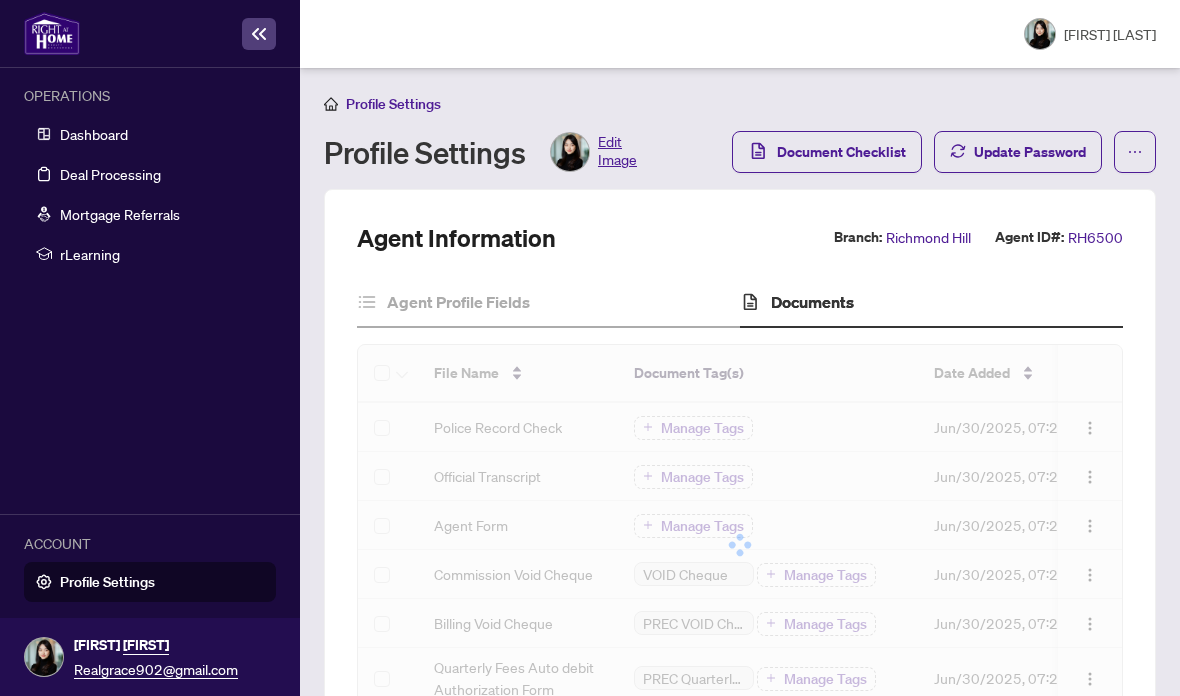 click on "Profile Settings" at bounding box center [740, 103] 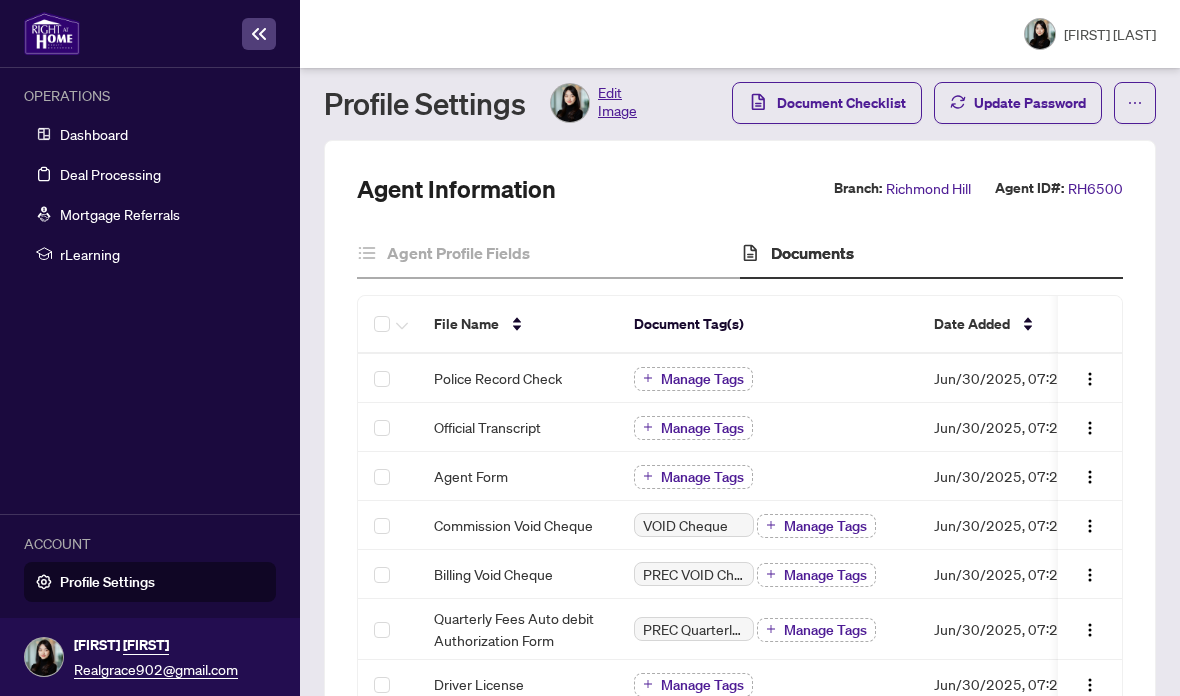 scroll, scrollTop: 48, scrollLeft: 0, axis: vertical 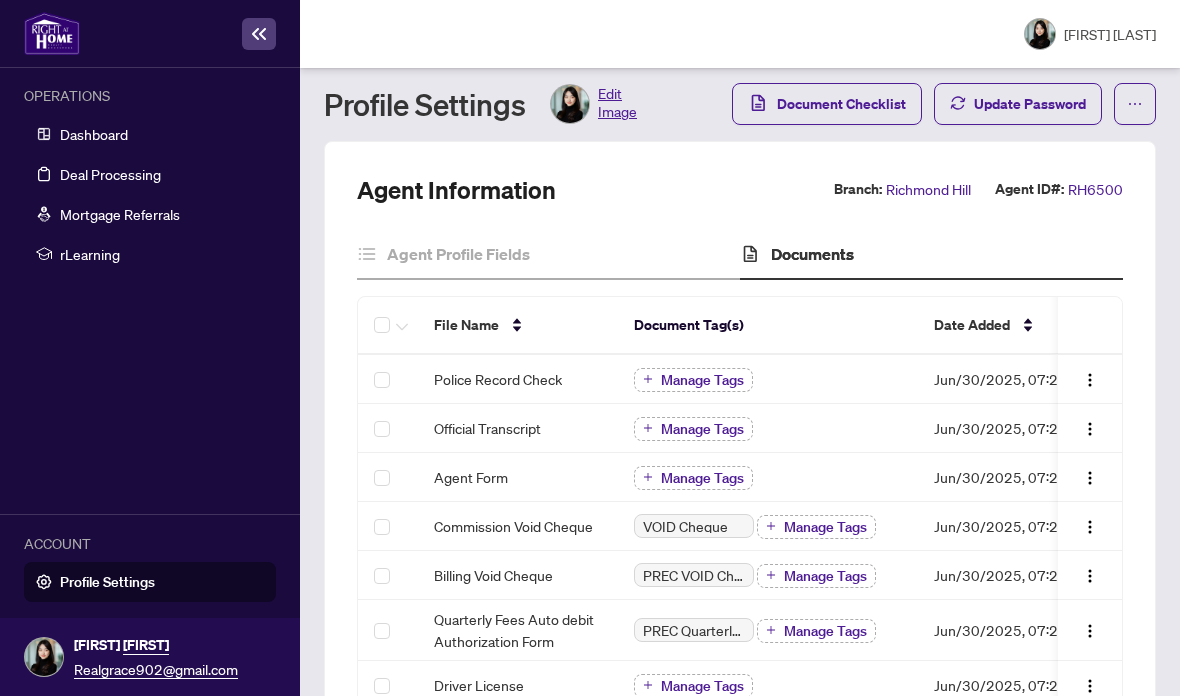 click on "Quarterly Fees Auto debit Authorization Form" at bounding box center (498, 379) 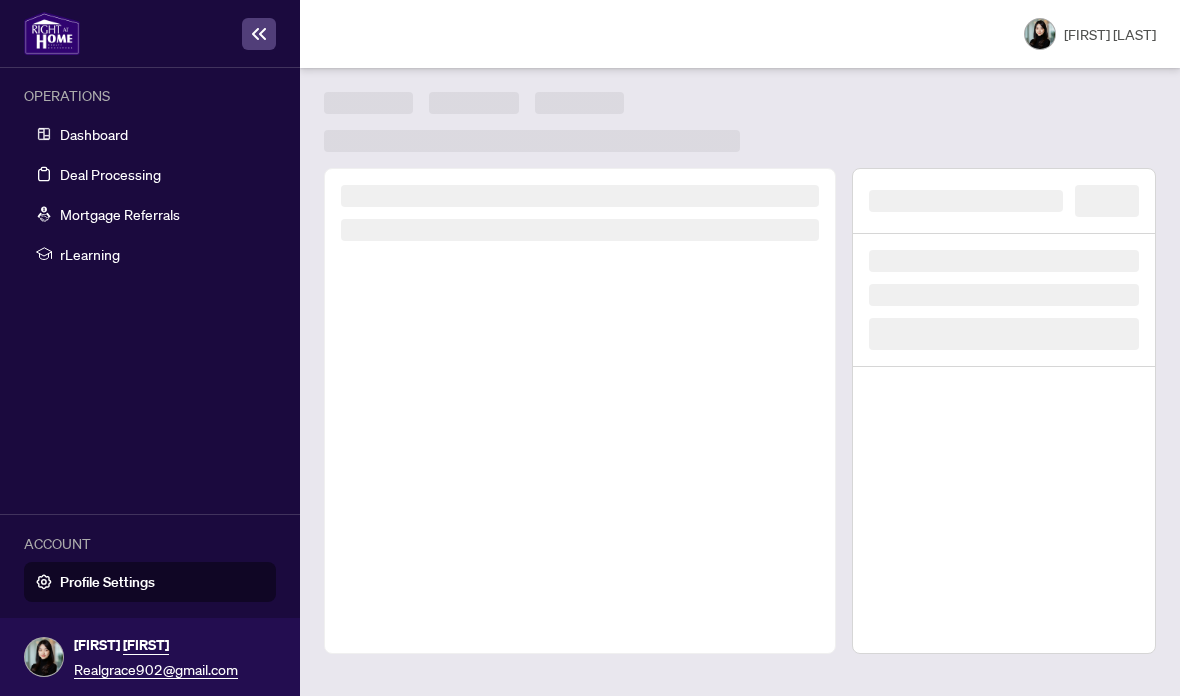 scroll, scrollTop: 0, scrollLeft: 0, axis: both 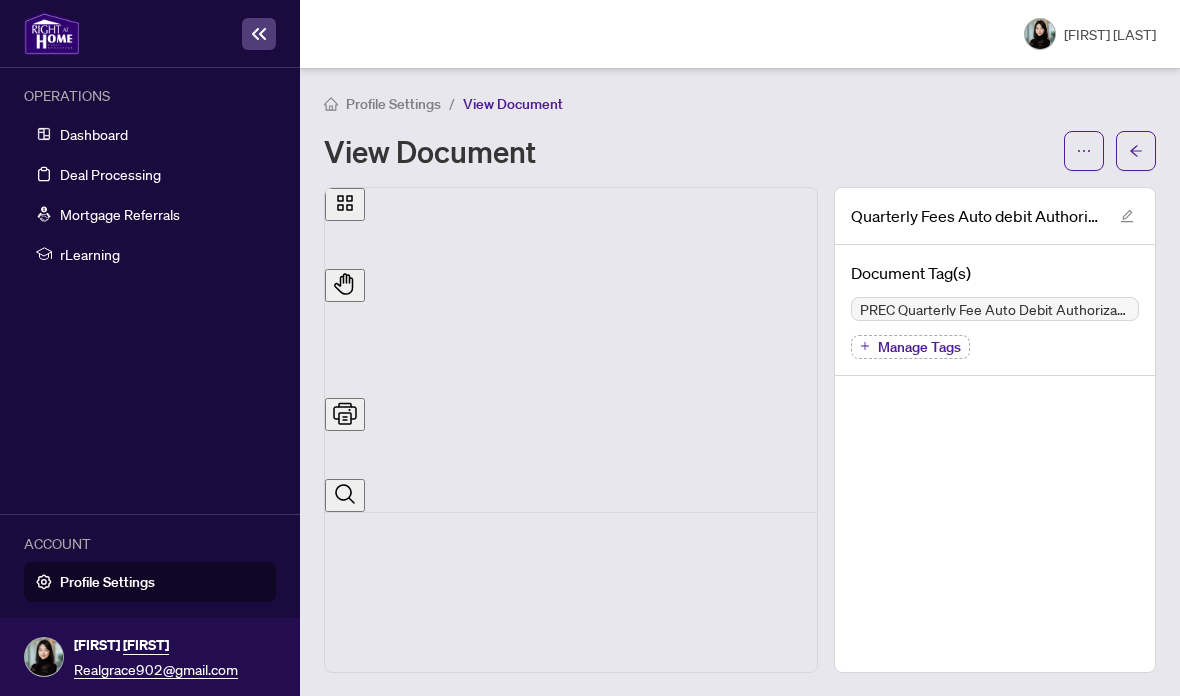 click on "Profile Settings" at bounding box center [393, 104] 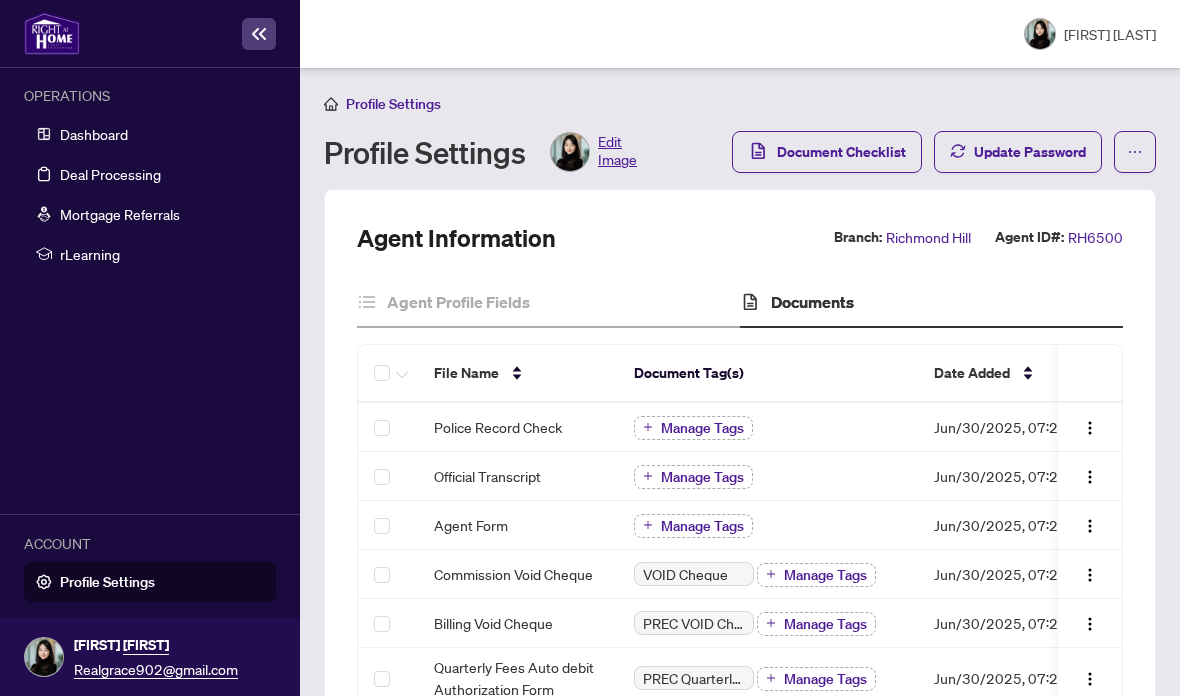 scroll, scrollTop: 0, scrollLeft: 0, axis: both 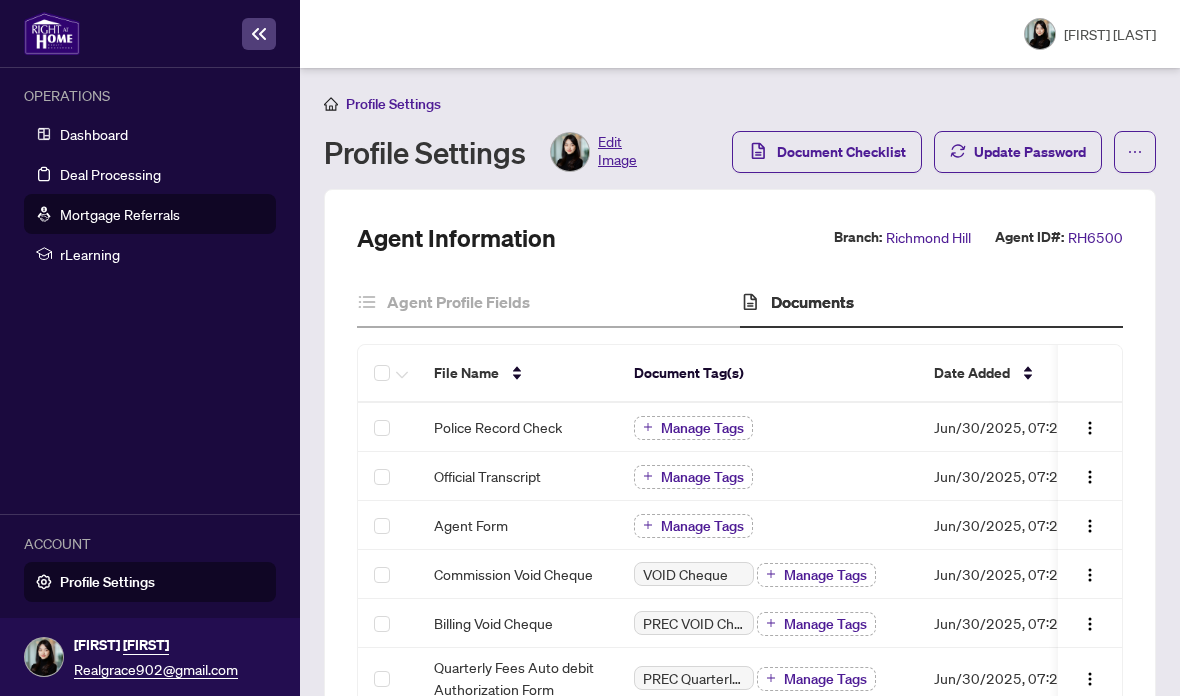 click on "Mortgage Referrals" at bounding box center (120, 214) 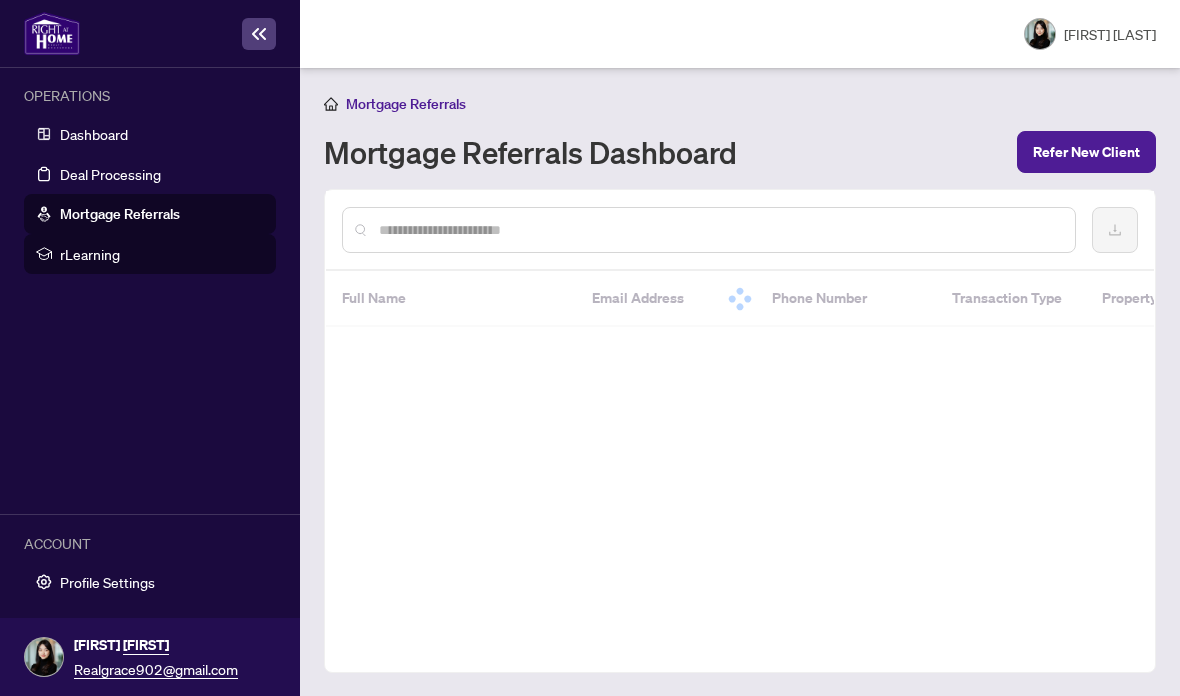 click on "rLearning" at bounding box center (162, 254) 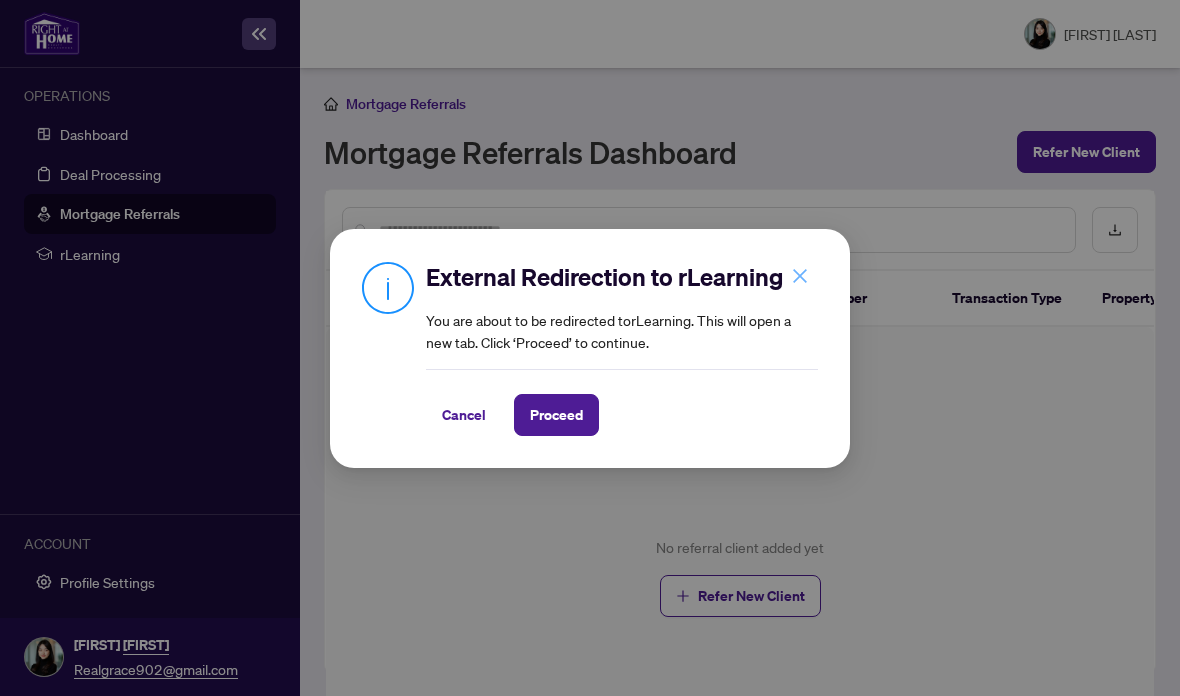 click at bounding box center (800, 276) 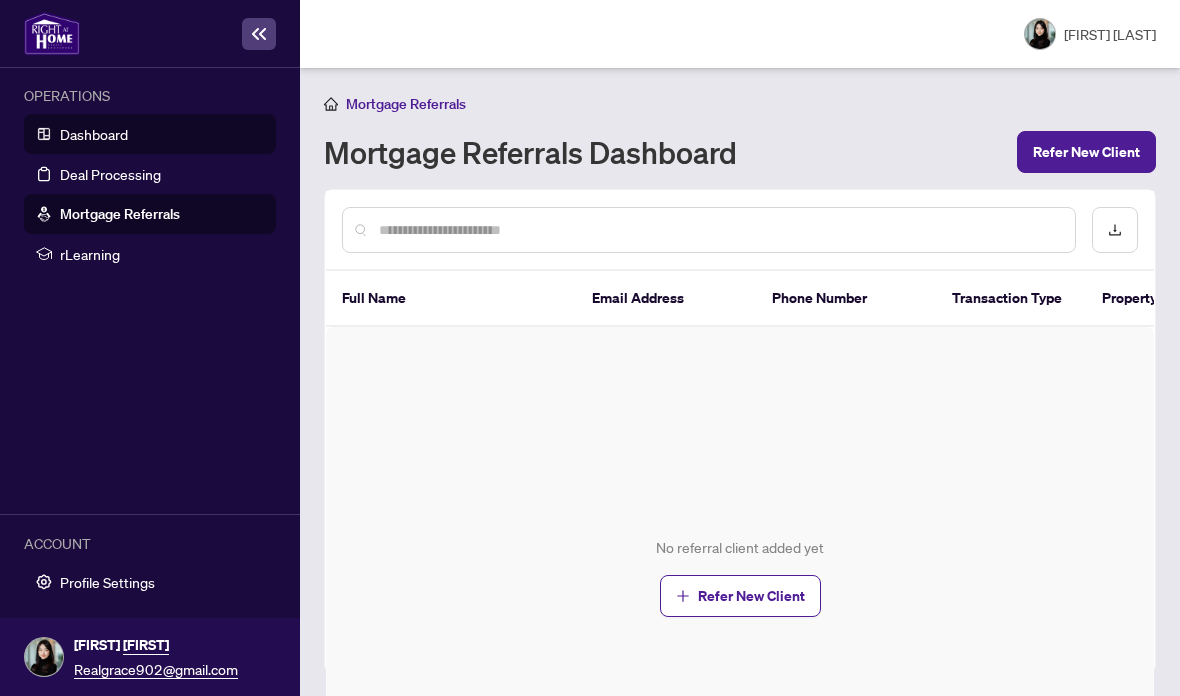 click on "Dashboard" at bounding box center [94, 134] 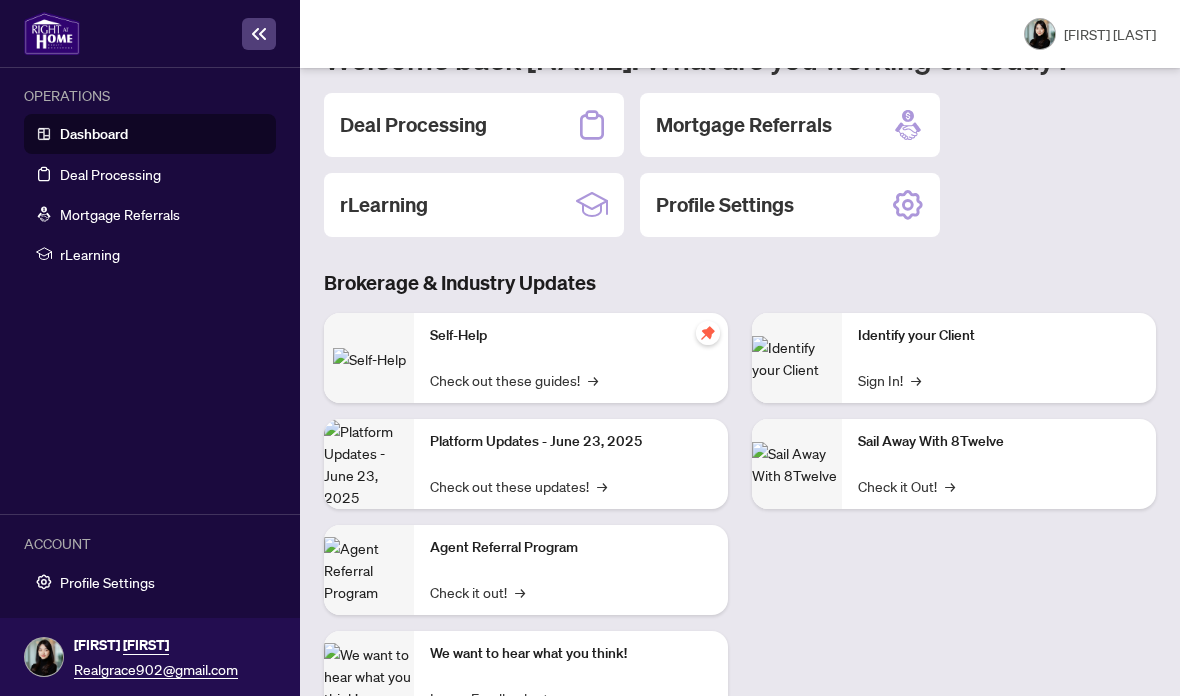 scroll, scrollTop: 175, scrollLeft: 0, axis: vertical 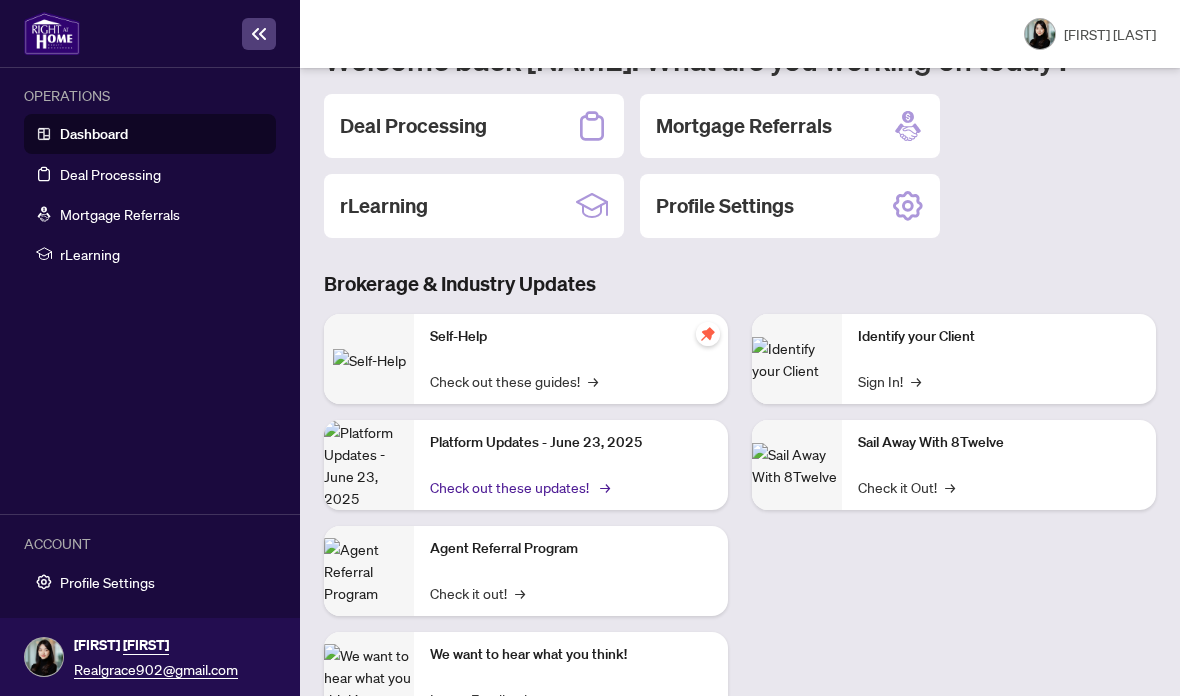 click on "Check out these updates! →" at bounding box center [514, 381] 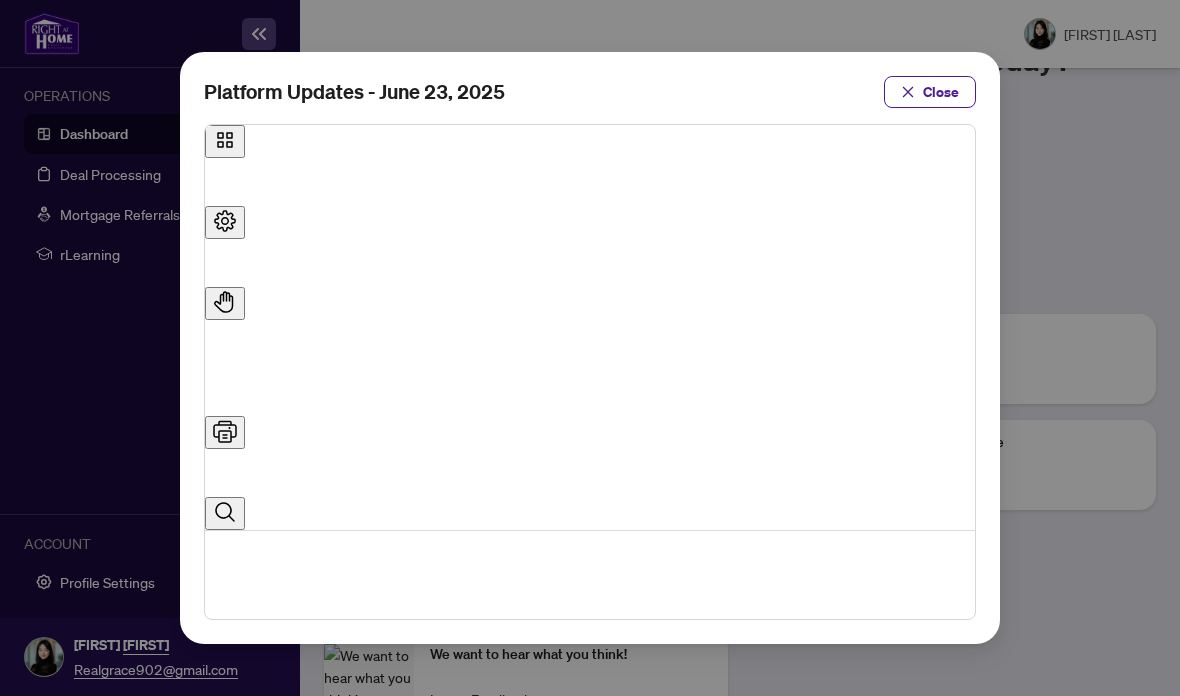 scroll, scrollTop: 186, scrollLeft: 0, axis: vertical 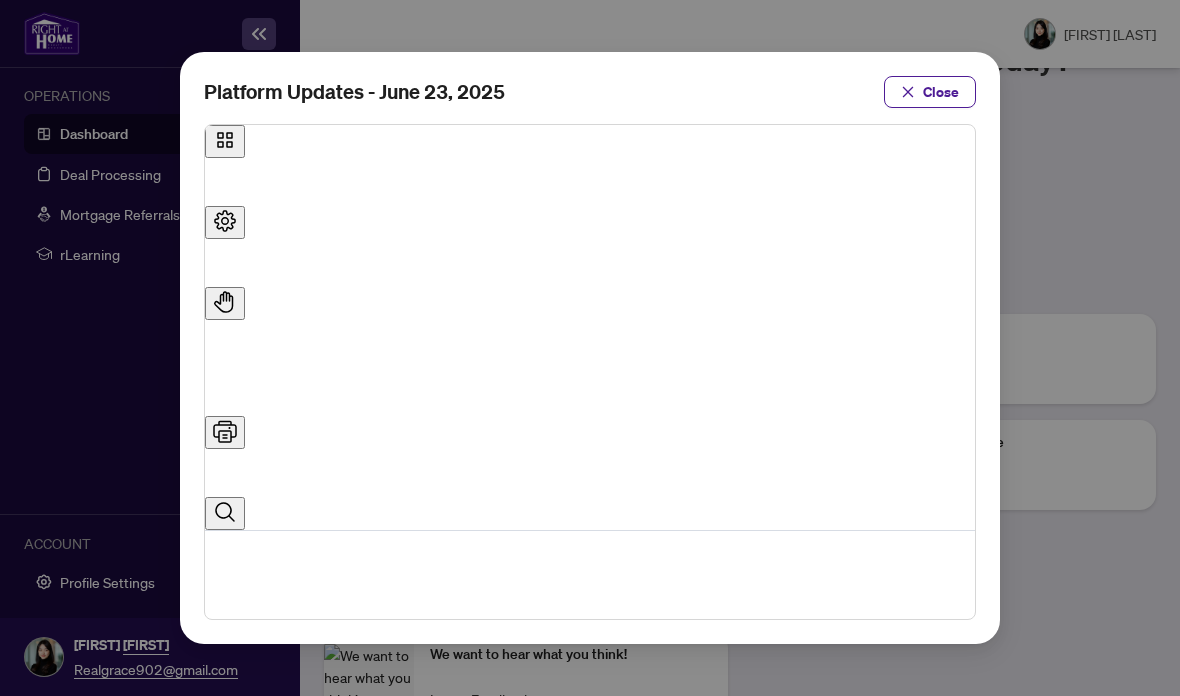 click on "Platform Updates - June 23, 2025   Close" at bounding box center [590, 348] 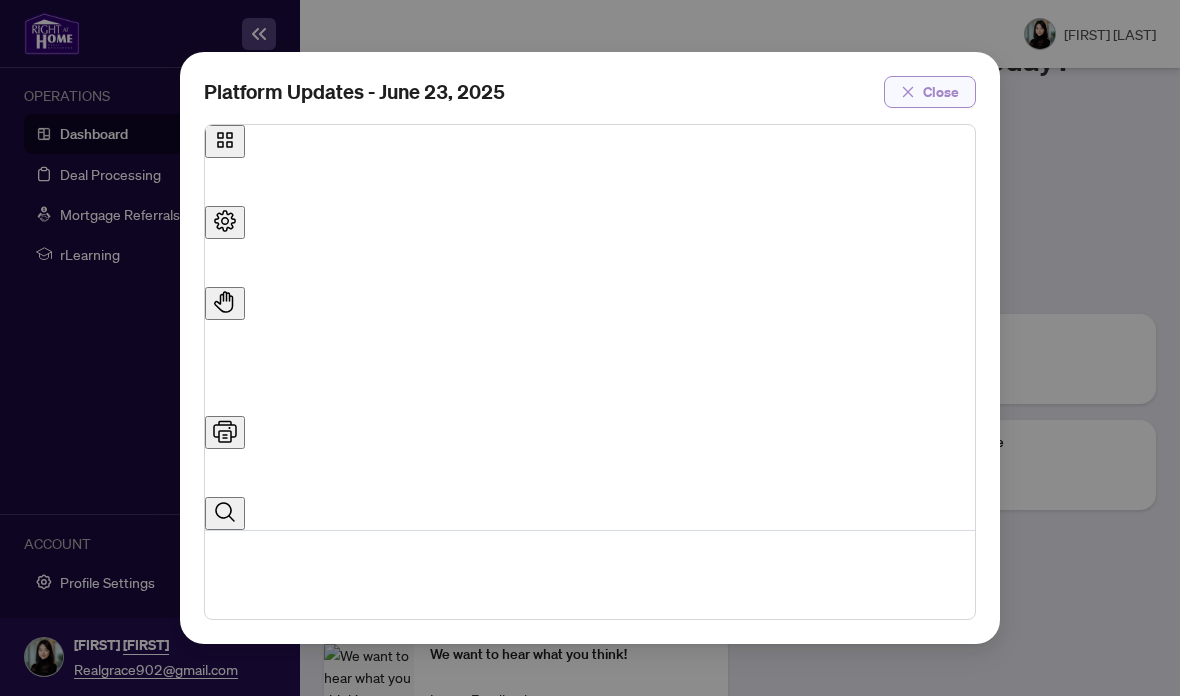 click on "Close" at bounding box center (930, 92) 